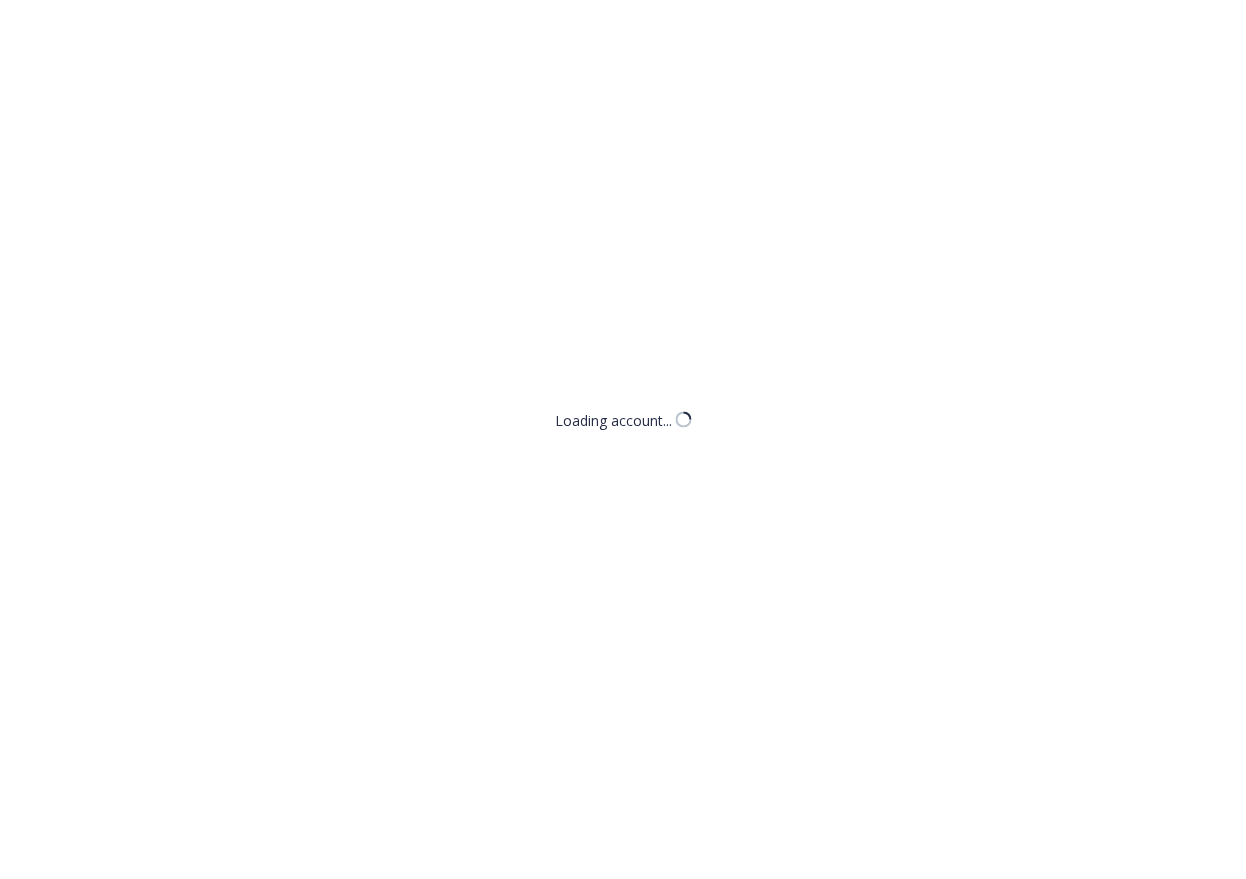 scroll, scrollTop: 0, scrollLeft: 0, axis: both 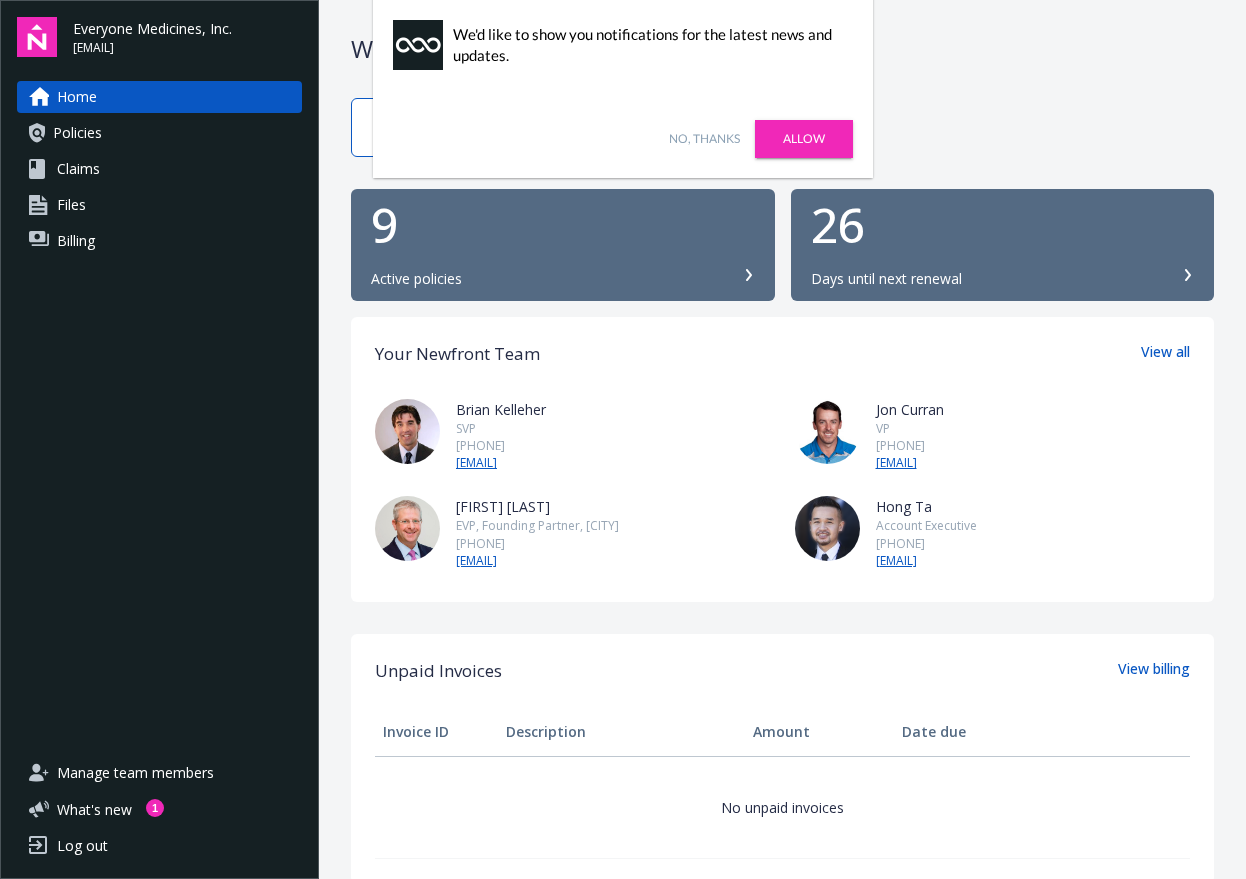 click on "Allow" at bounding box center [804, 139] 